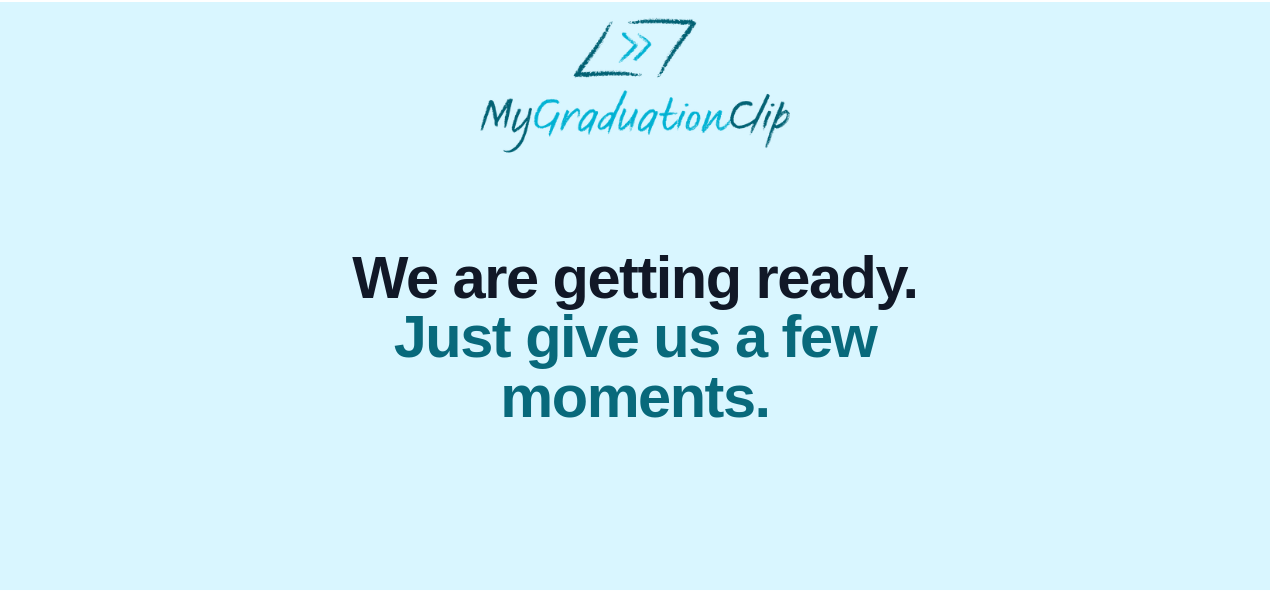 scroll, scrollTop: 0, scrollLeft: 0, axis: both 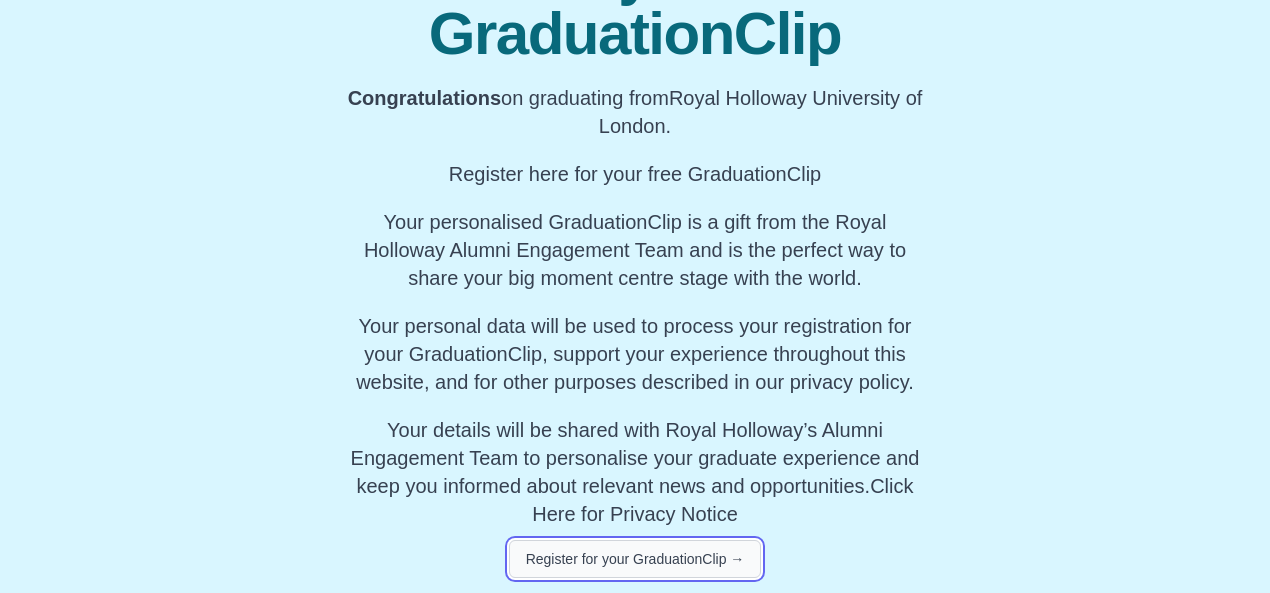 click on "Register for your GraduationClip →" at bounding box center (635, 559) 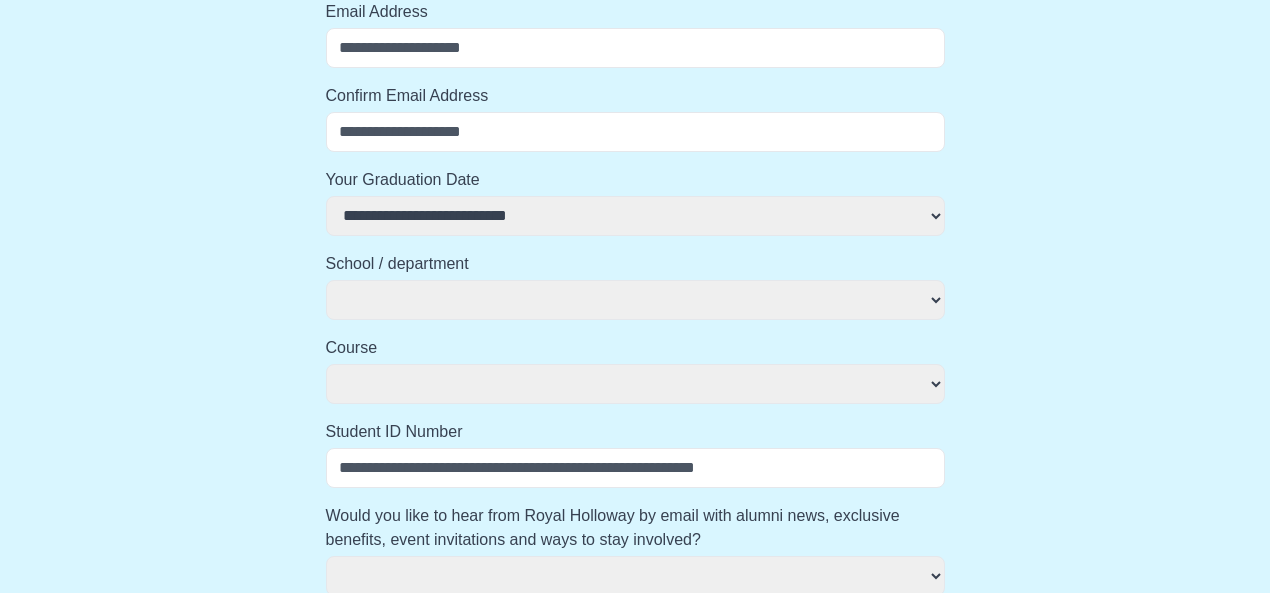 scroll, scrollTop: 1167, scrollLeft: 0, axis: vertical 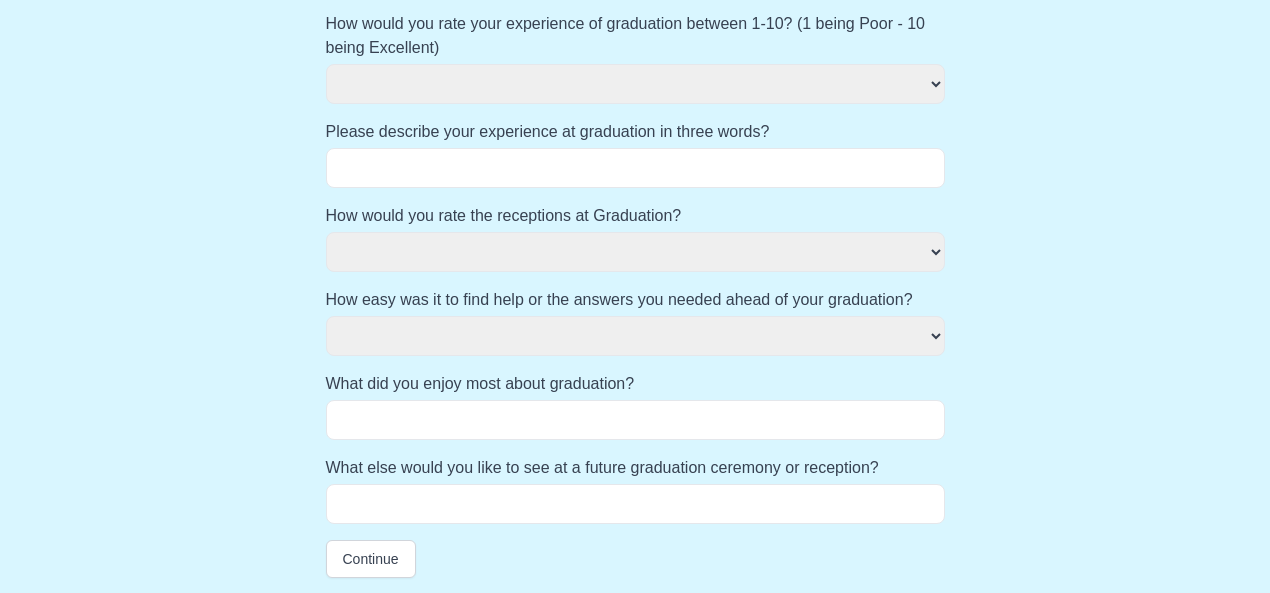 click on "**********" at bounding box center [635, 84] 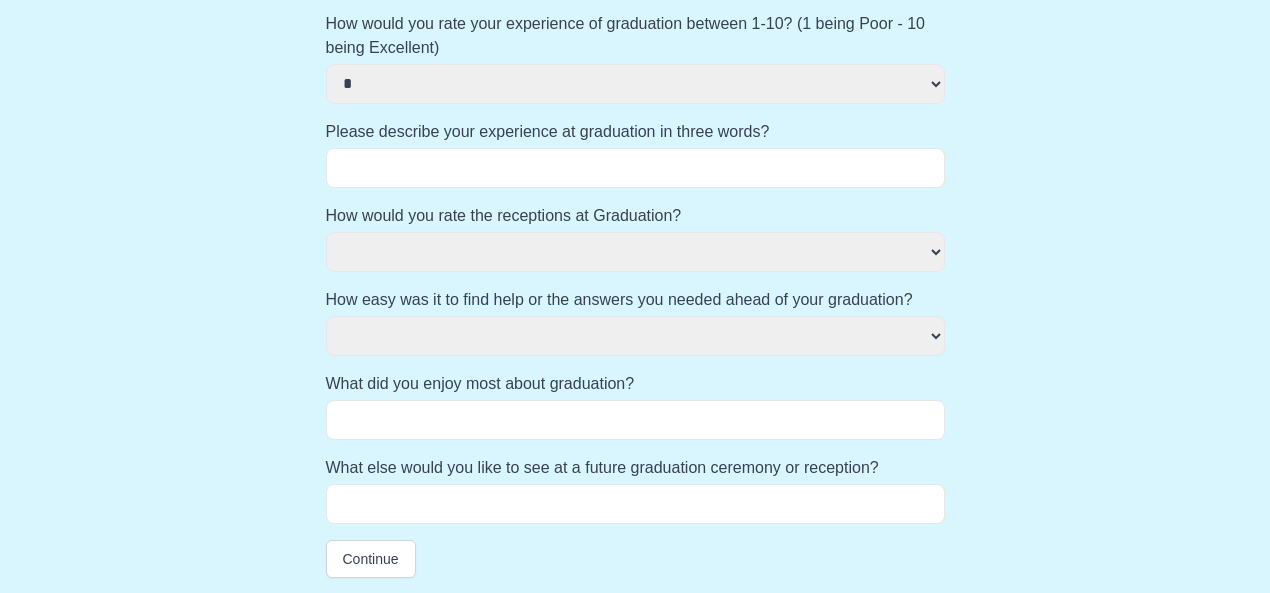click on "**********" at bounding box center (635, 84) 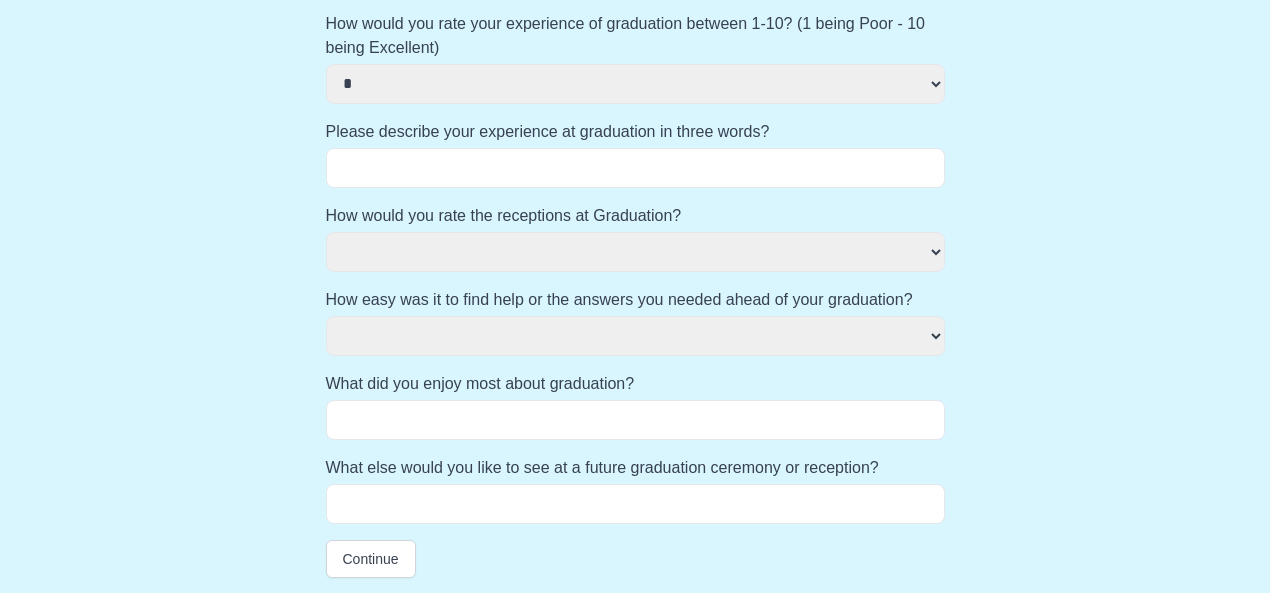 select 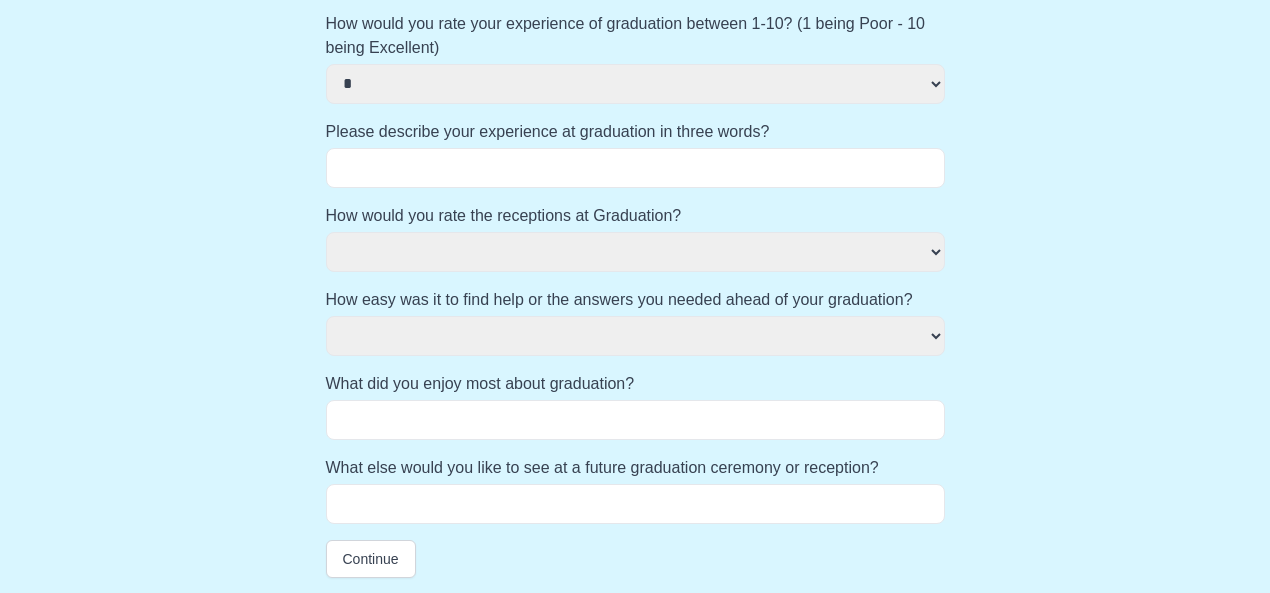 select 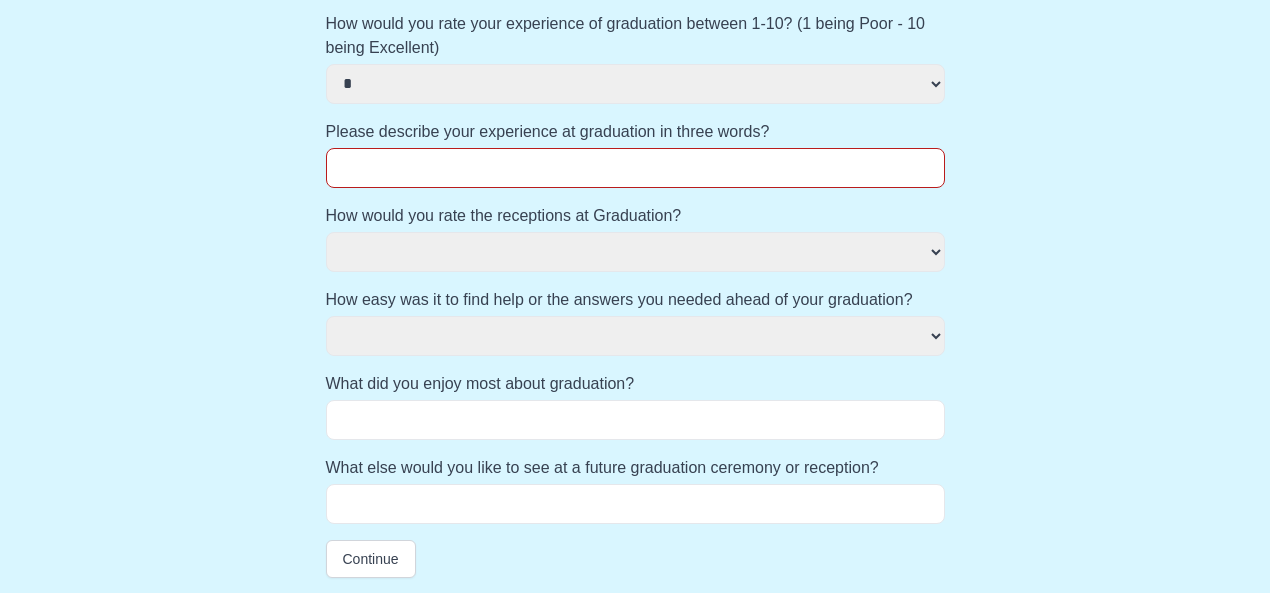 click on "********* **** ** **** *********" at bounding box center (635, 252) 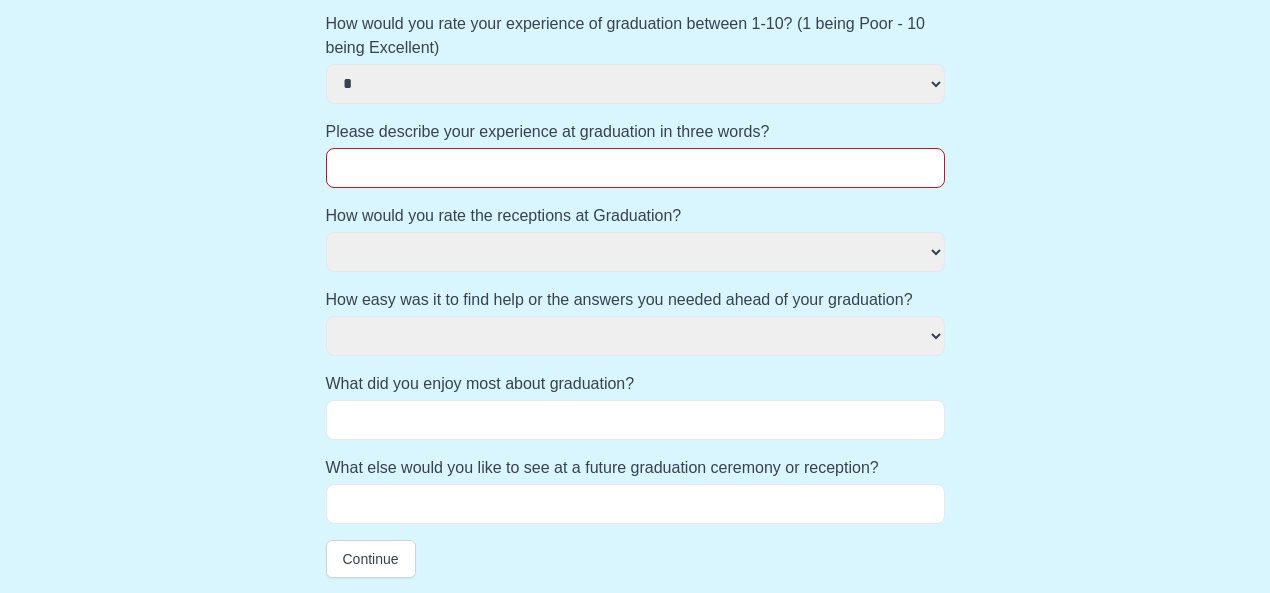 select on "****" 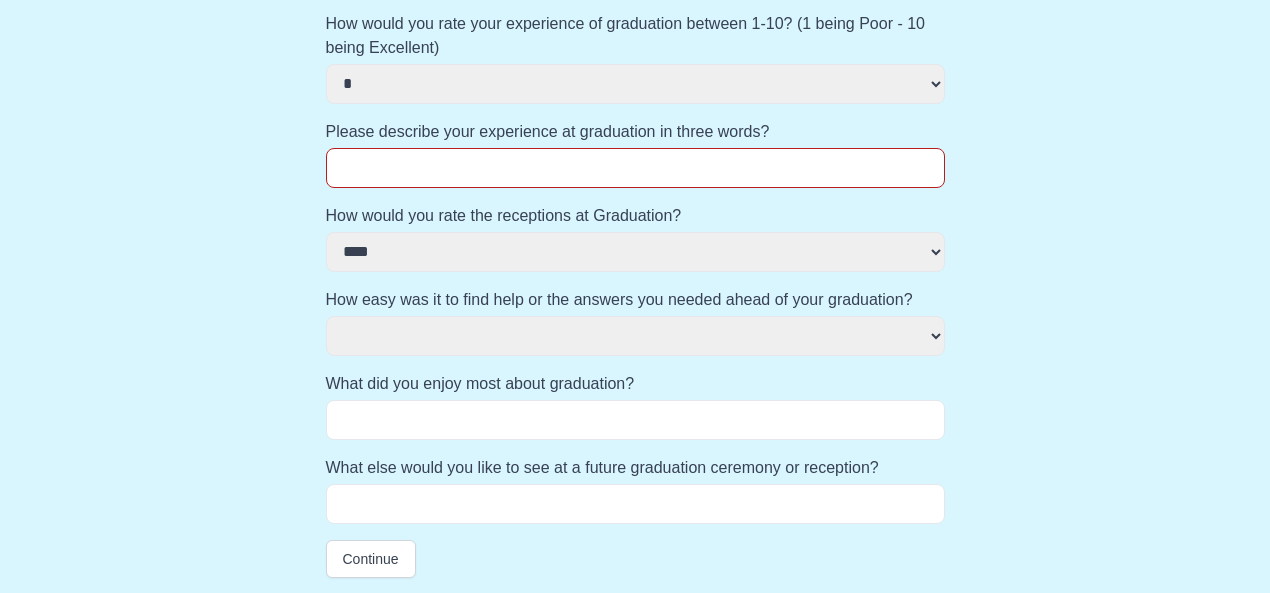 click on "********* **** ** **** *********" at bounding box center [635, 252] 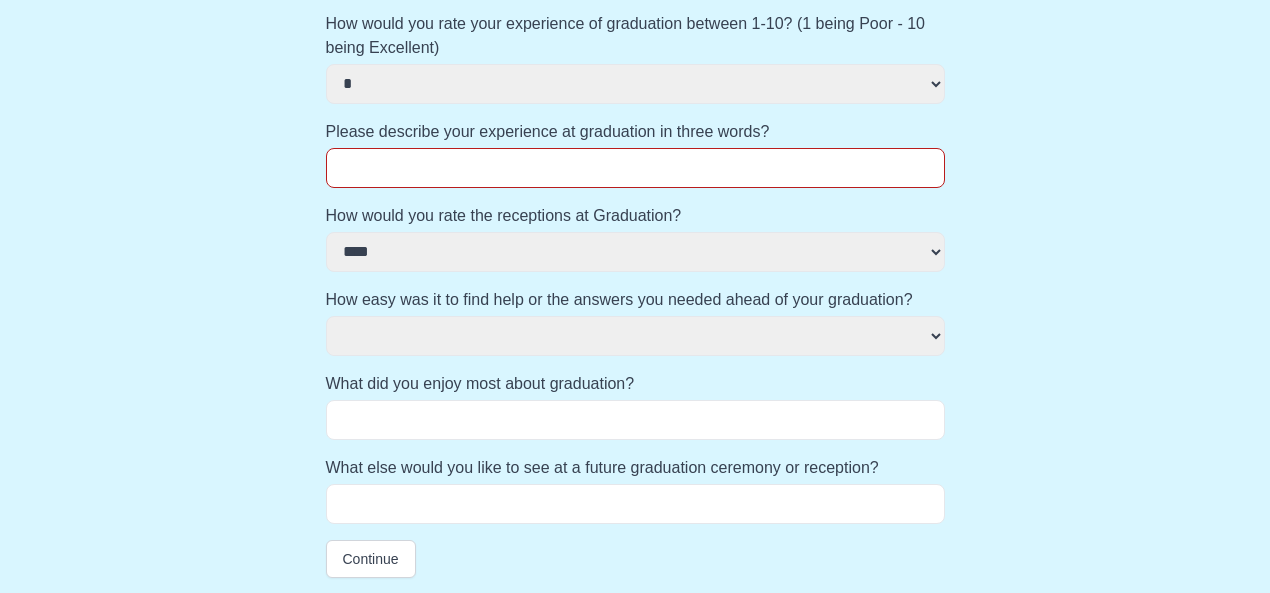 select 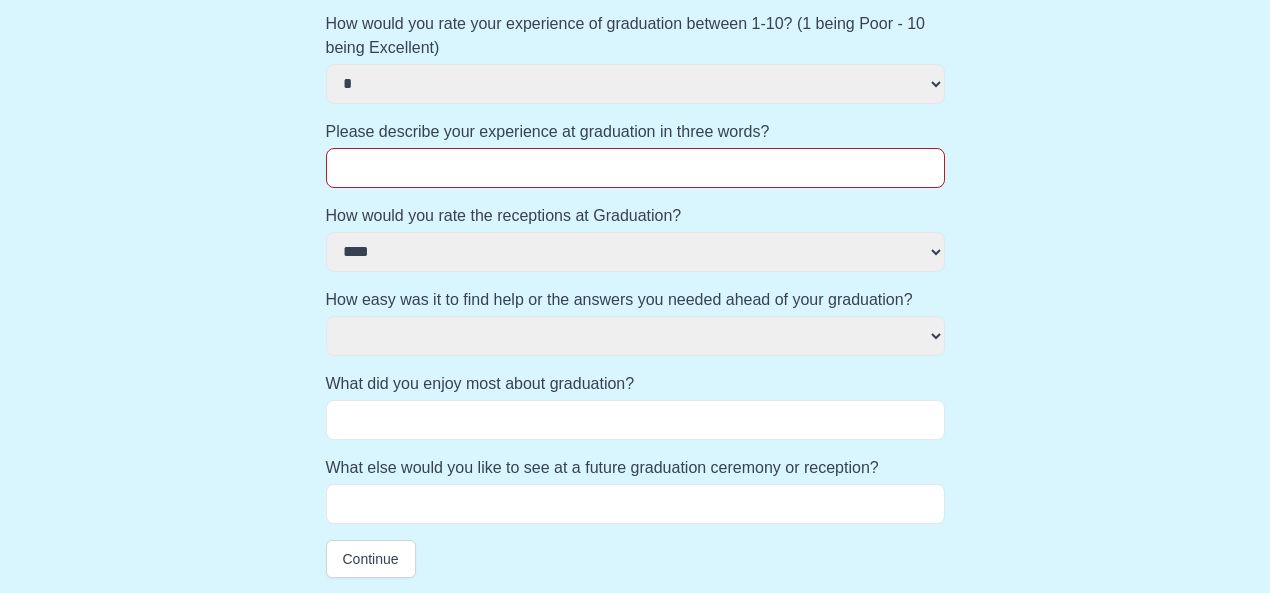 select 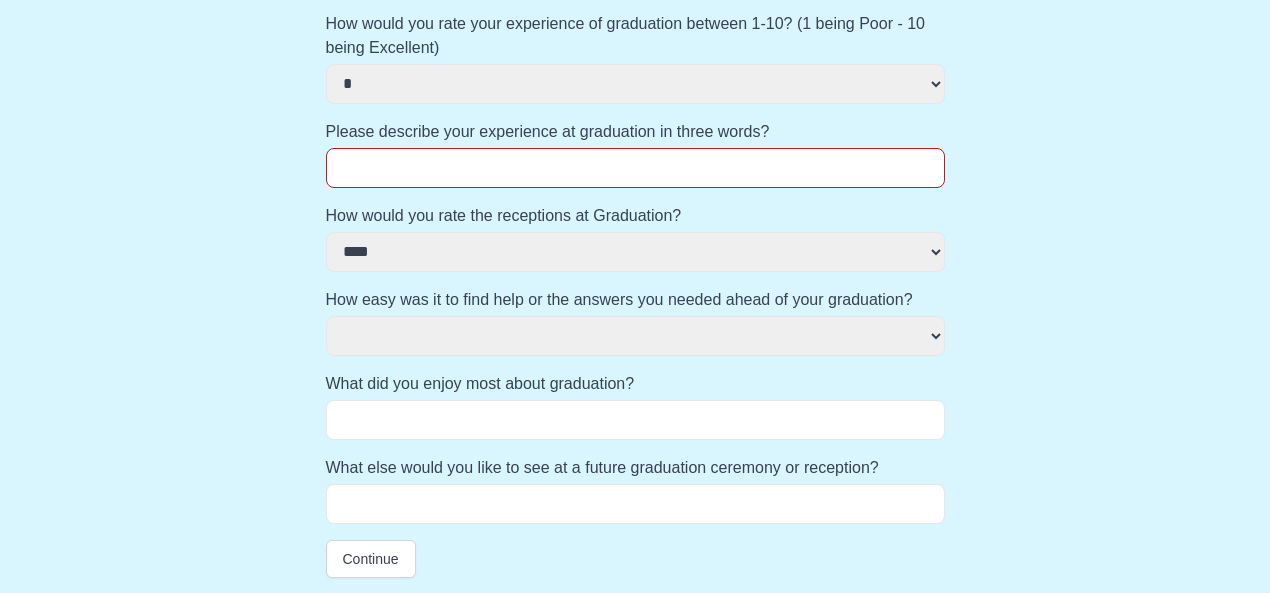 select 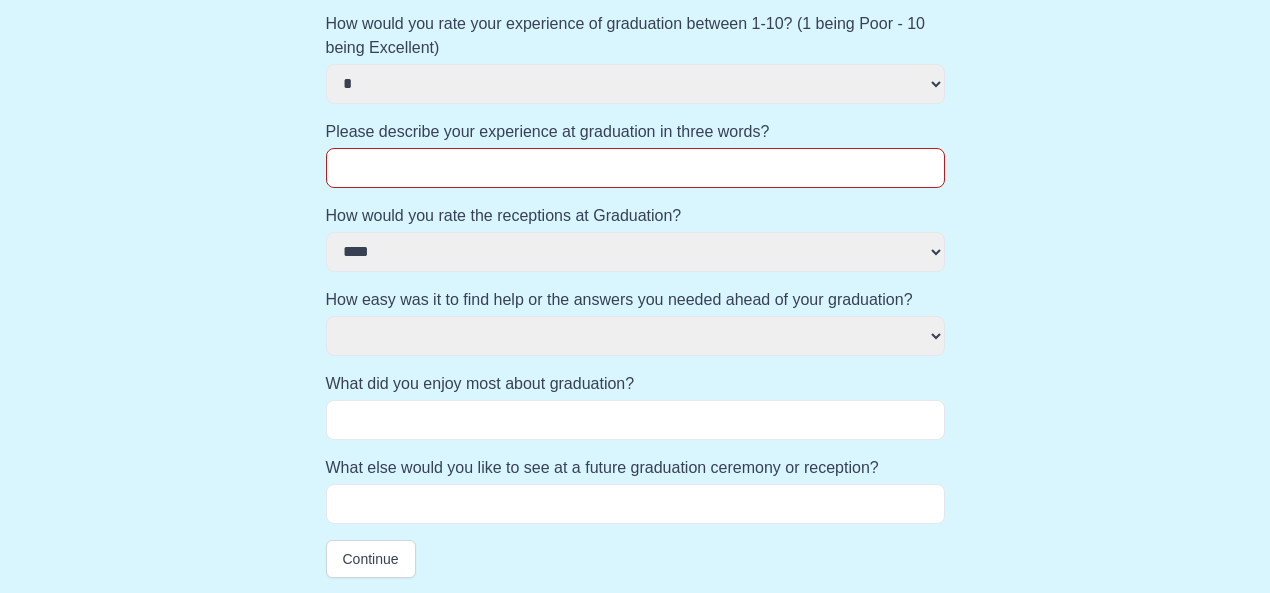 select on "**********" 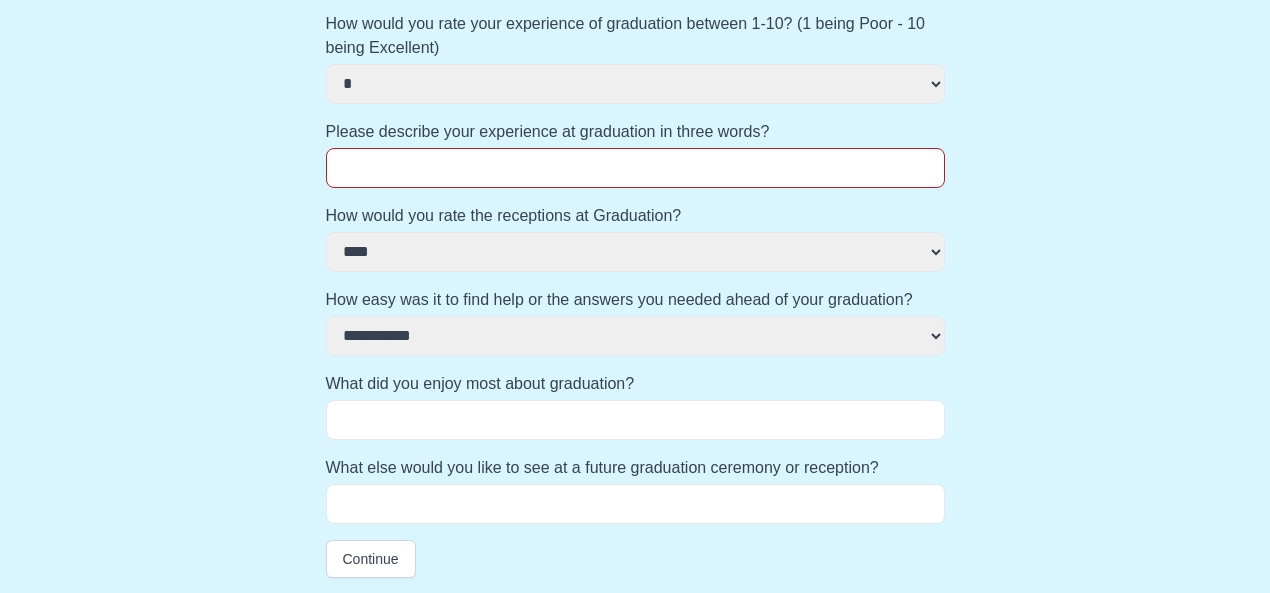 click on "**********" at bounding box center [635, 336] 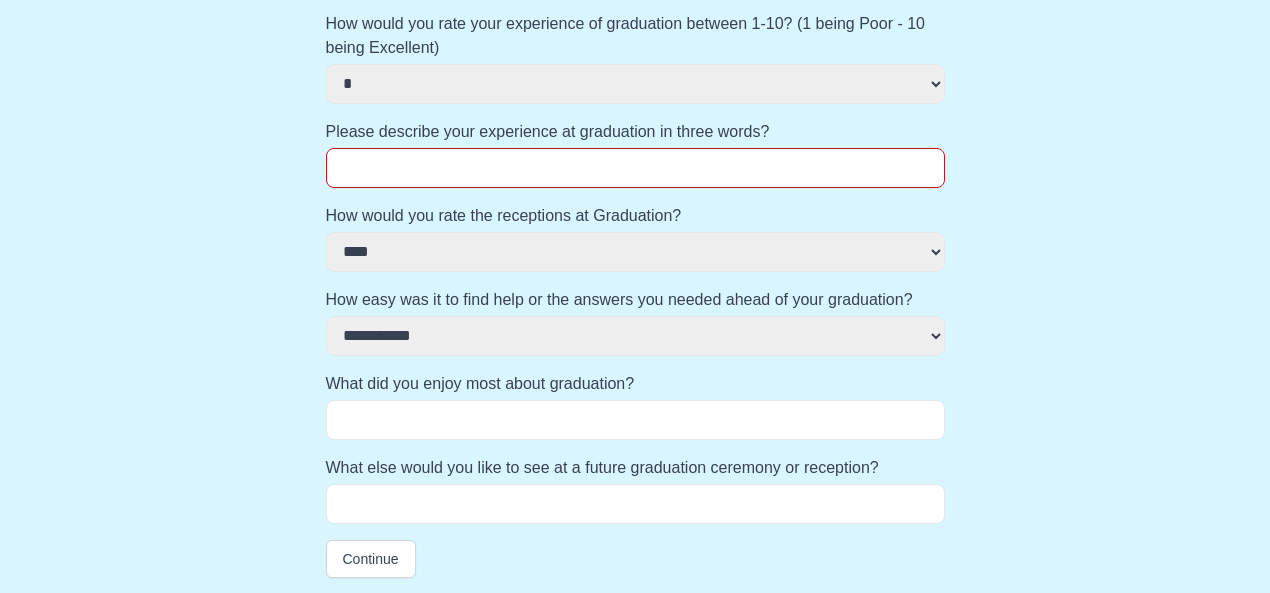 select 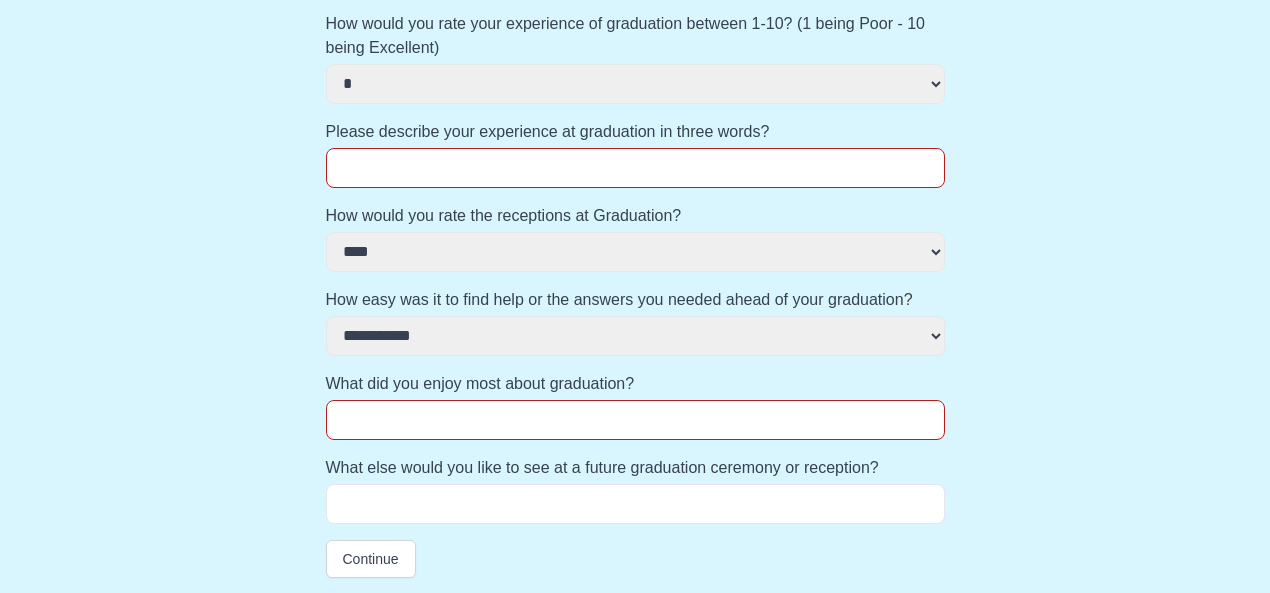 click on "What else would you like to see at a future graduation ceremony or reception?" at bounding box center [635, 504] 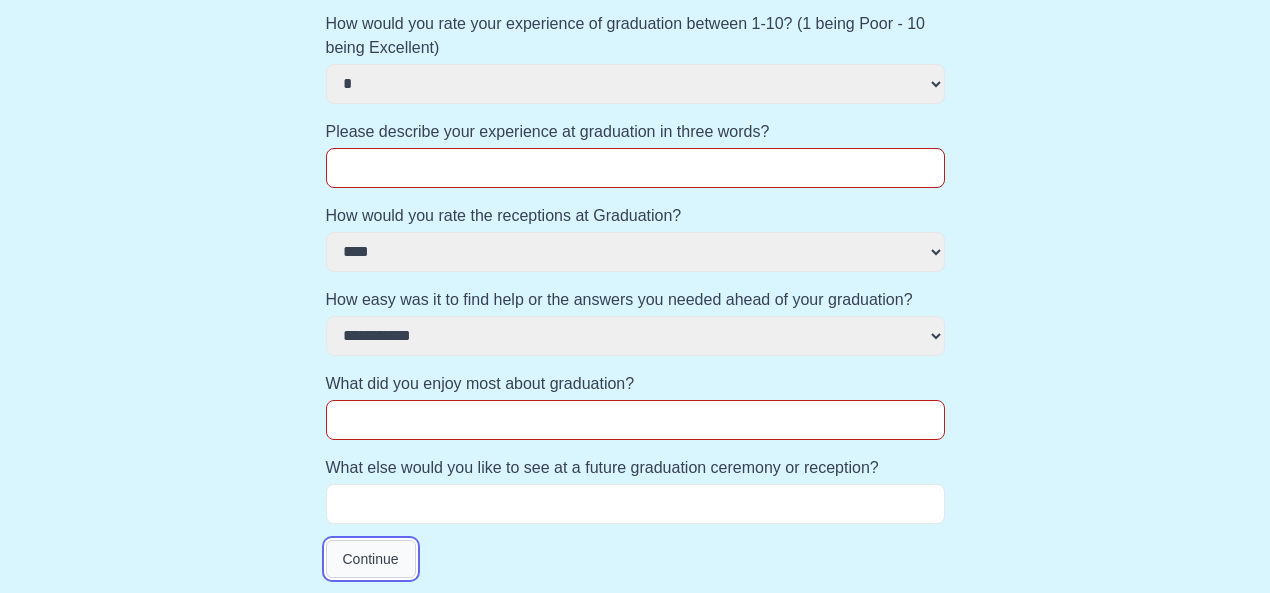 select 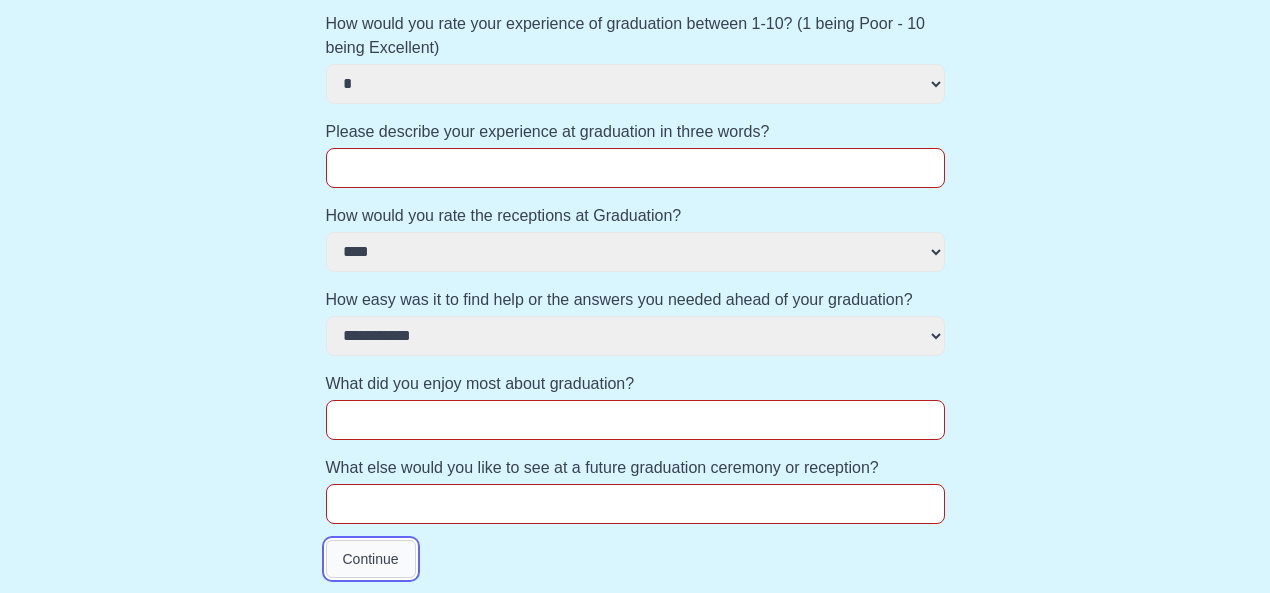 click on "Continue" at bounding box center [371, 559] 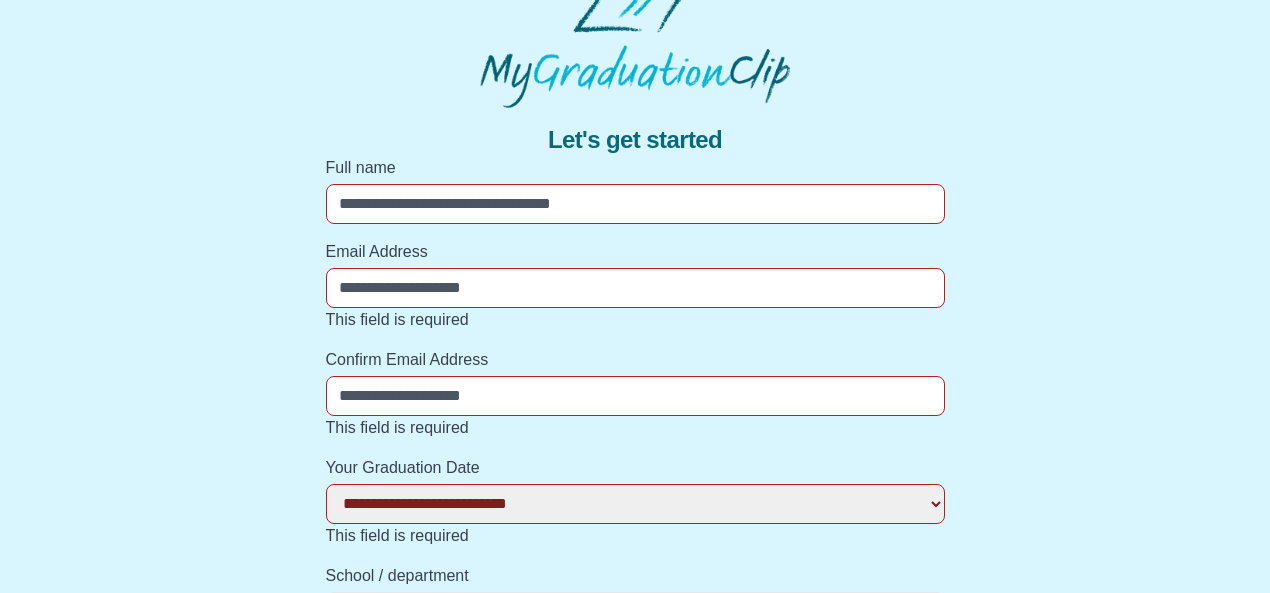scroll, scrollTop: 0, scrollLeft: 0, axis: both 